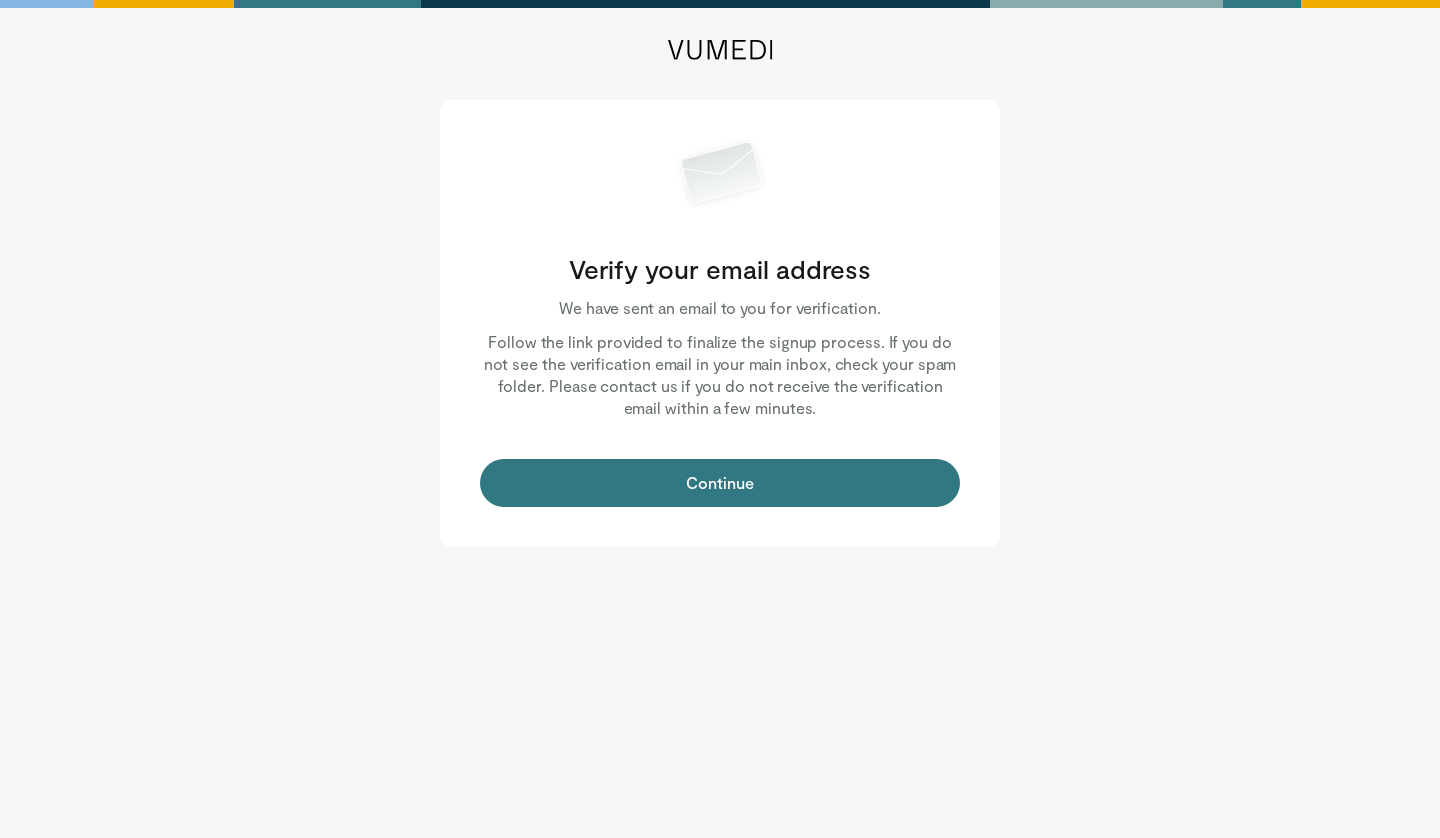 scroll, scrollTop: 0, scrollLeft: 0, axis: both 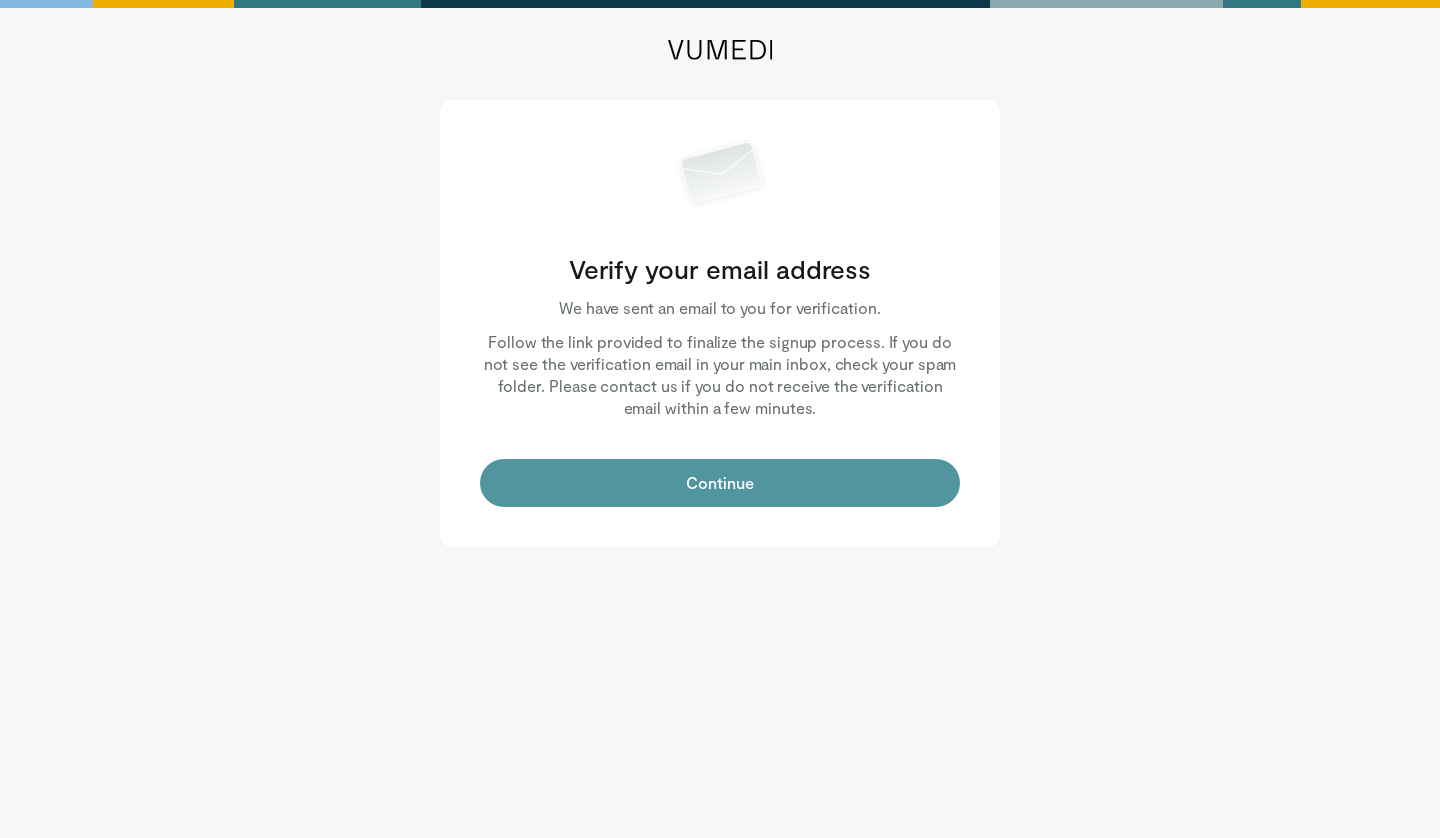 click on "Continue" at bounding box center [720, 483] 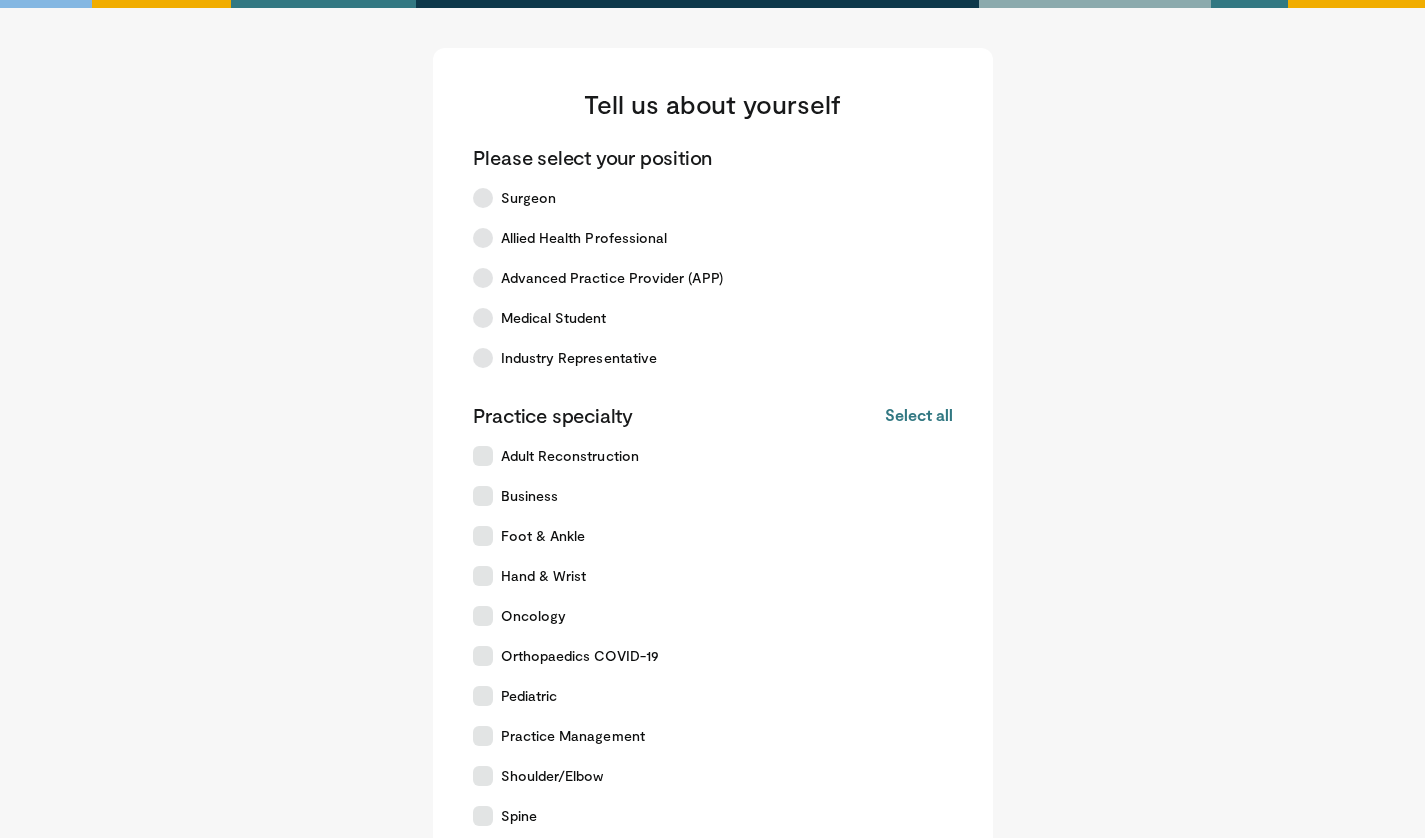 scroll, scrollTop: 0, scrollLeft: 0, axis: both 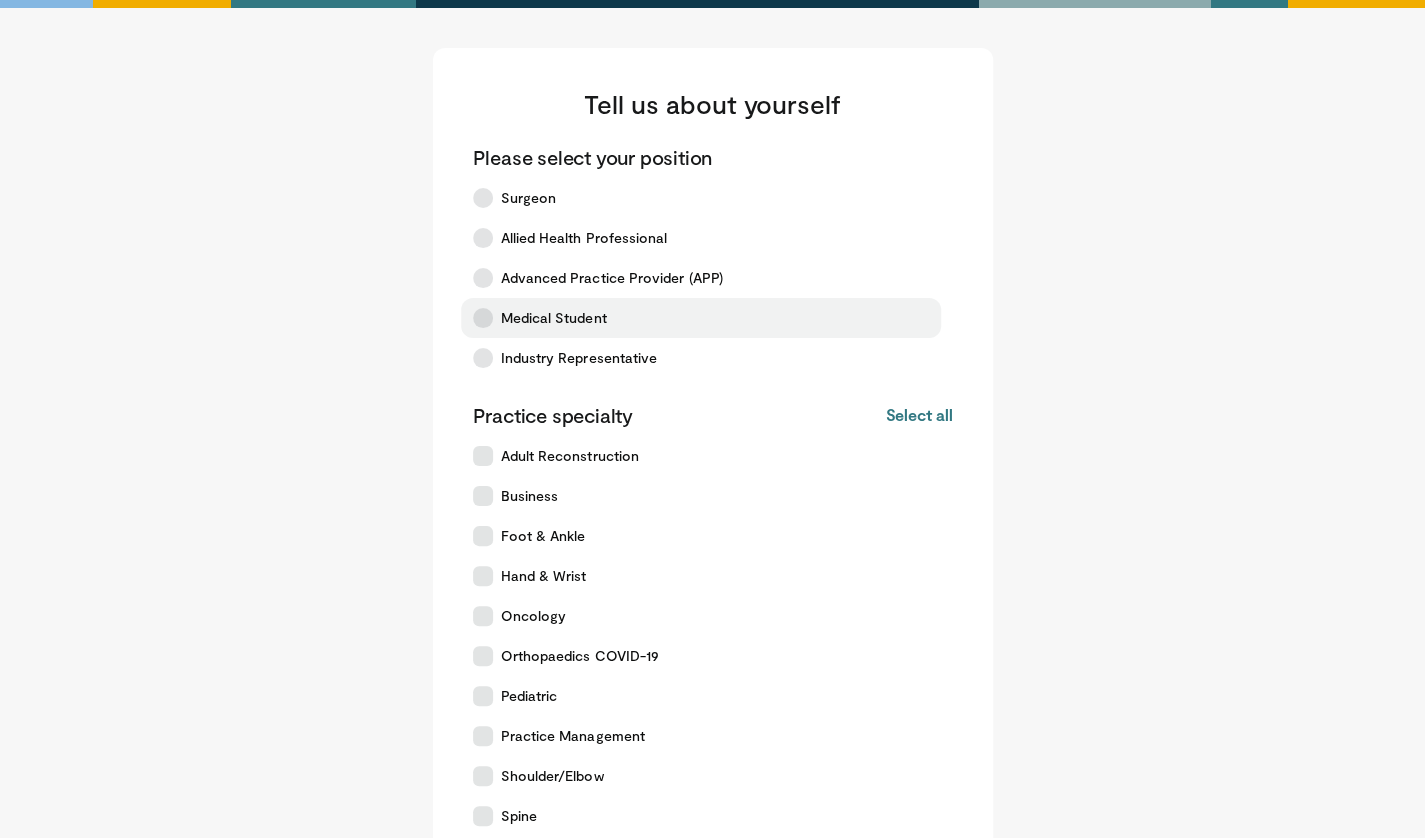 click on "Medical Student" at bounding box center [701, 318] 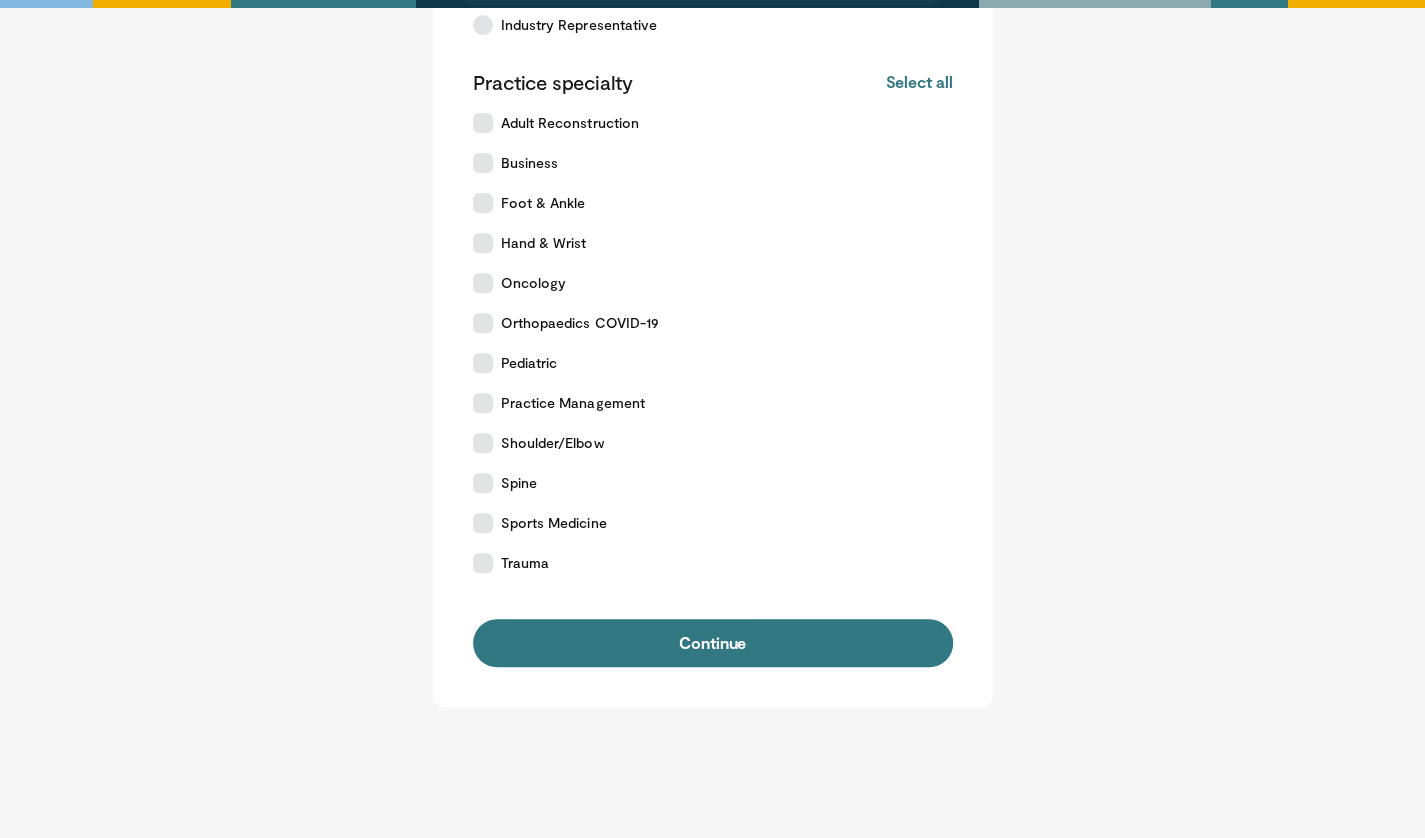 scroll, scrollTop: 339, scrollLeft: 0, axis: vertical 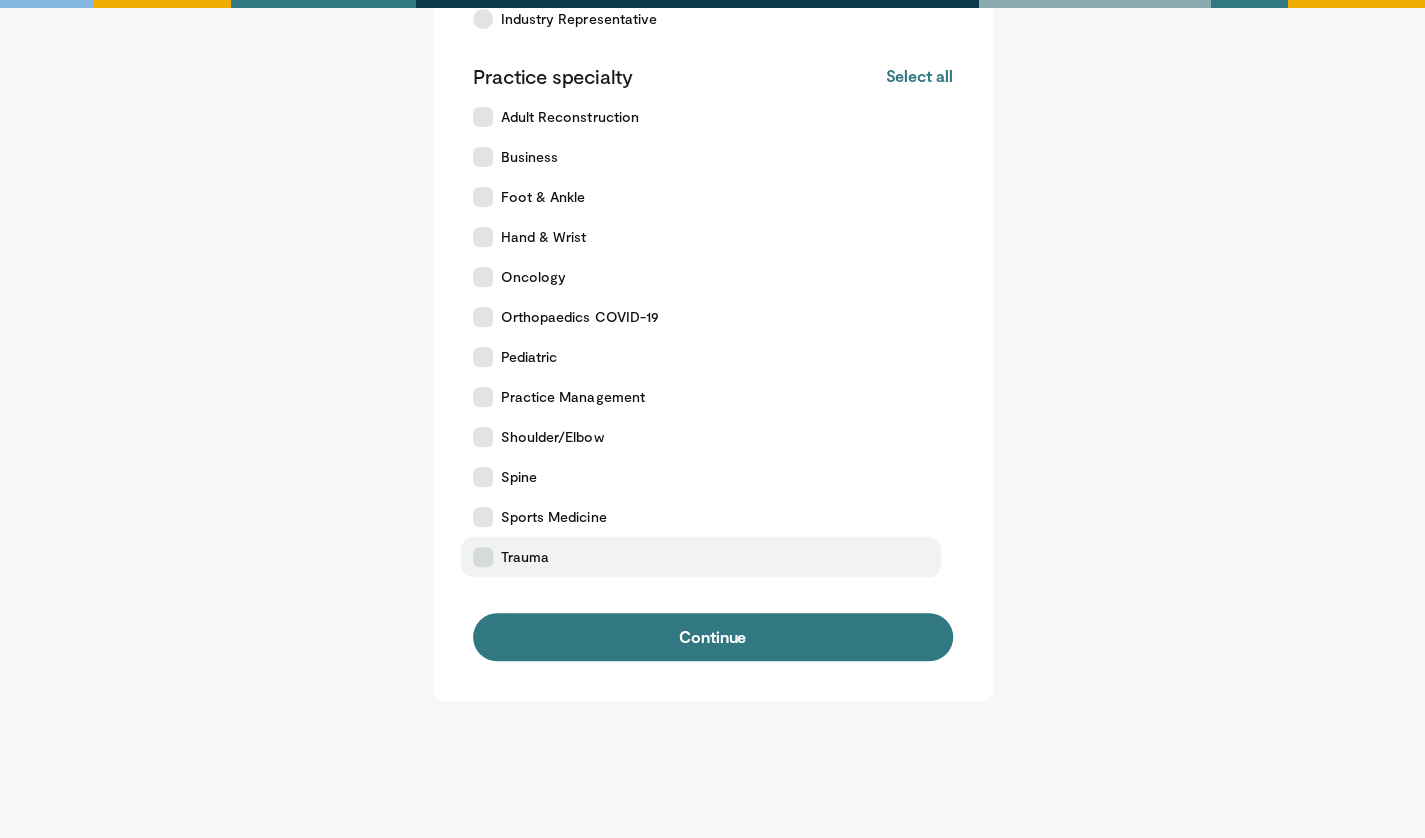 click on "Trauma" at bounding box center (525, 557) 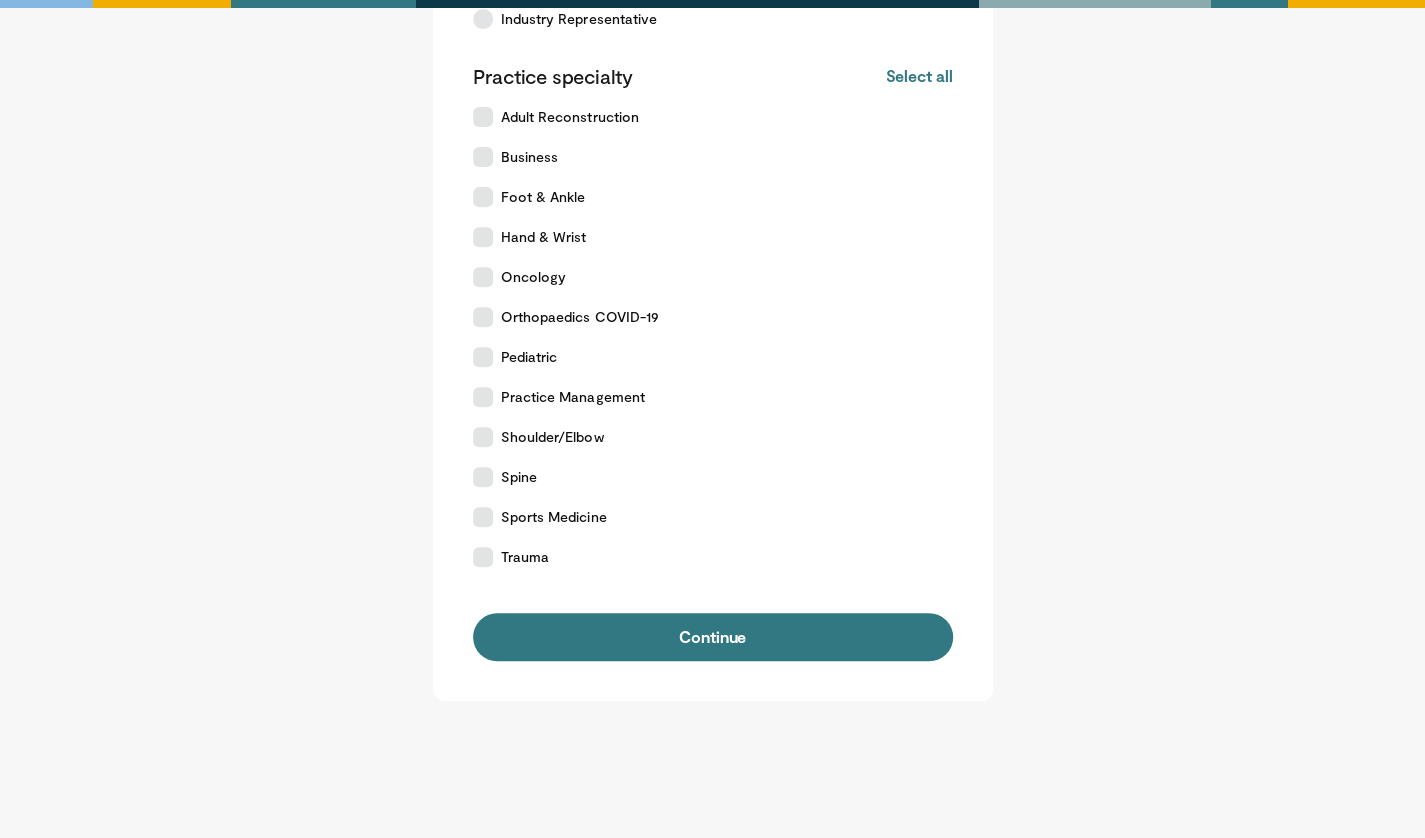 click on "Please select your position
Surgeon
Allied Health Professional
Advanced Practice Provider (APP)
Medical Student
Industry Representative
Practice specialty
Select all
Deselect all
Adult Reconstruction
Business
Foot & Ankle
Hand & Wrist
Oncology
Orthopaedics COVID-19" at bounding box center [713, 233] 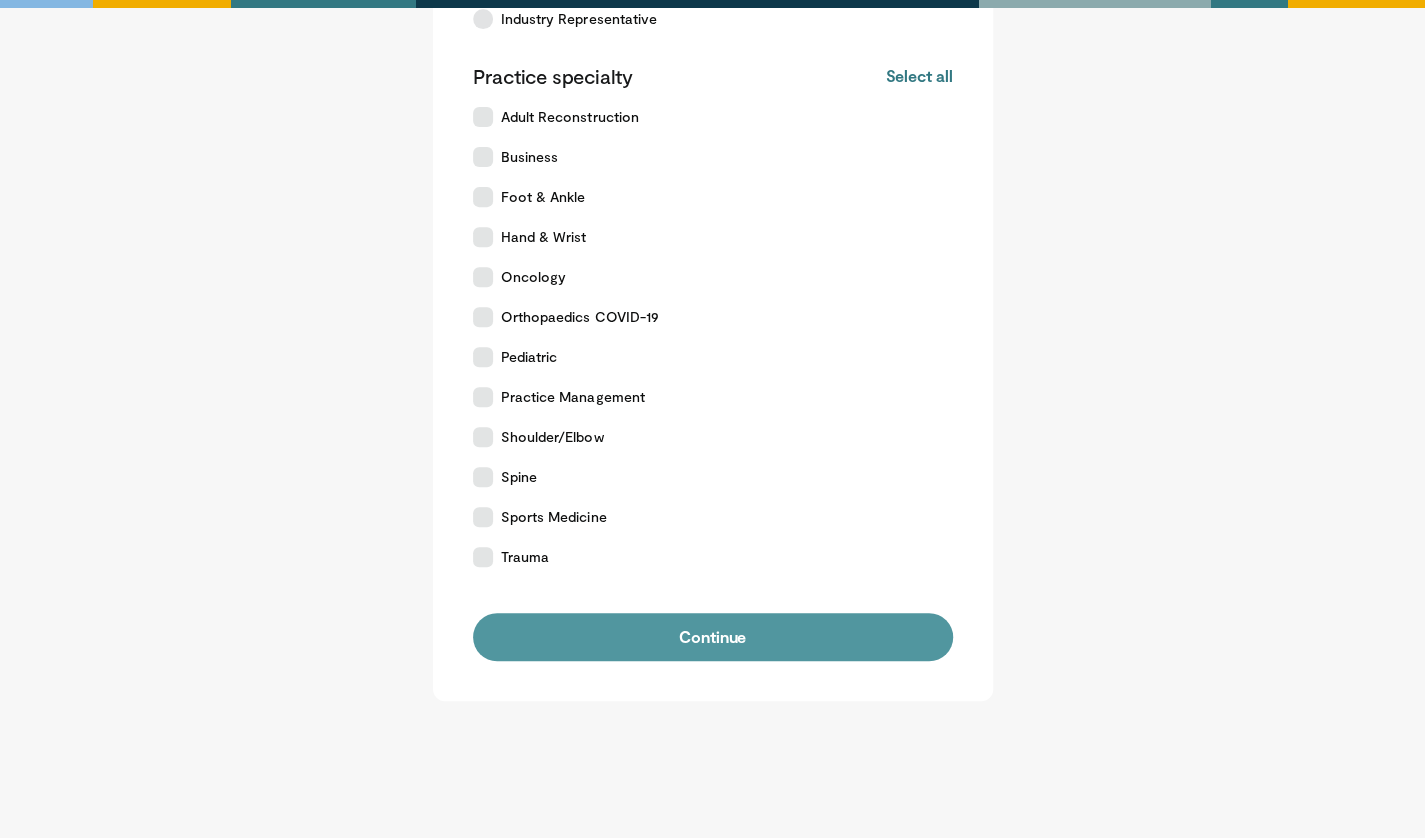click on "Continue" at bounding box center [713, 637] 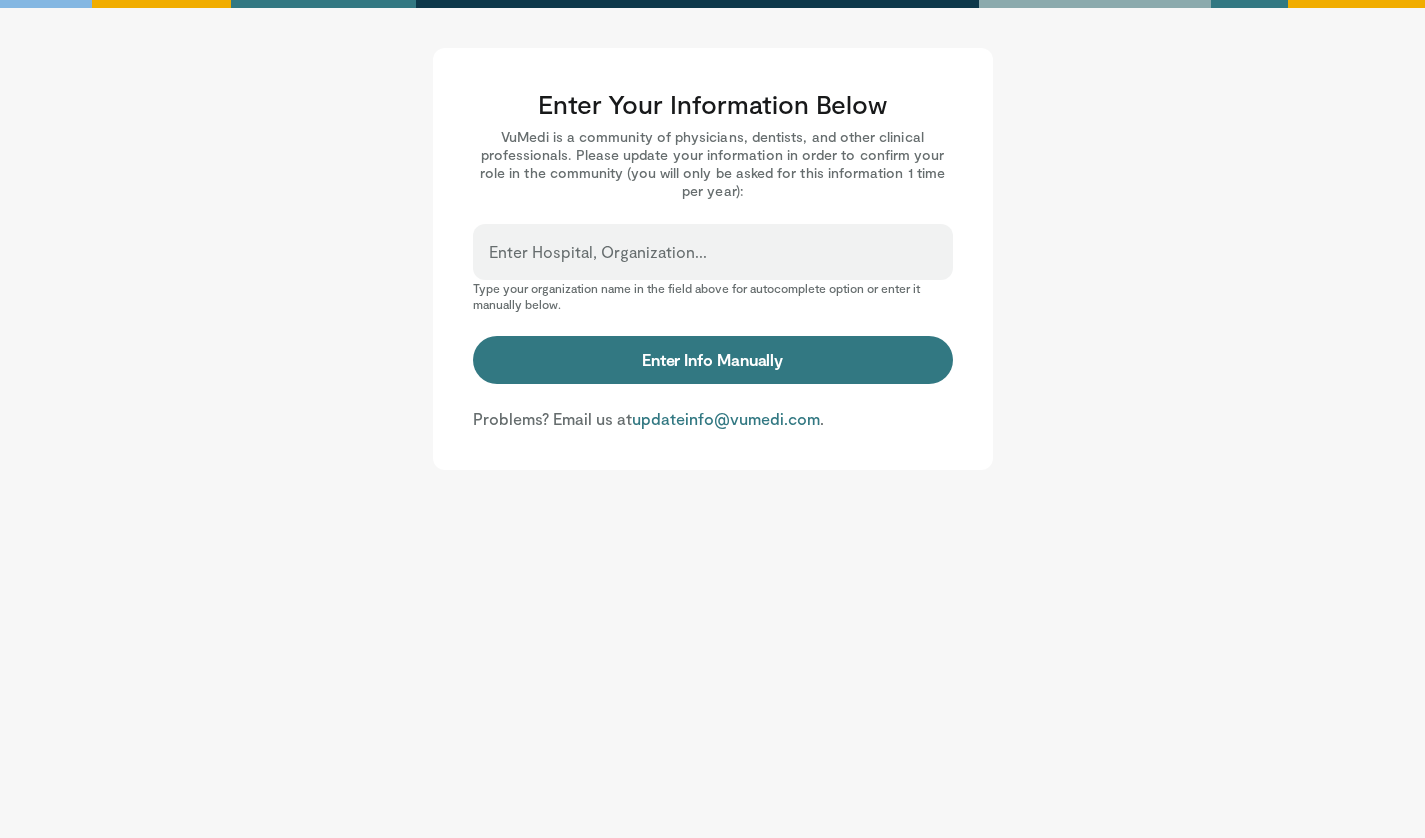 scroll, scrollTop: 0, scrollLeft: 0, axis: both 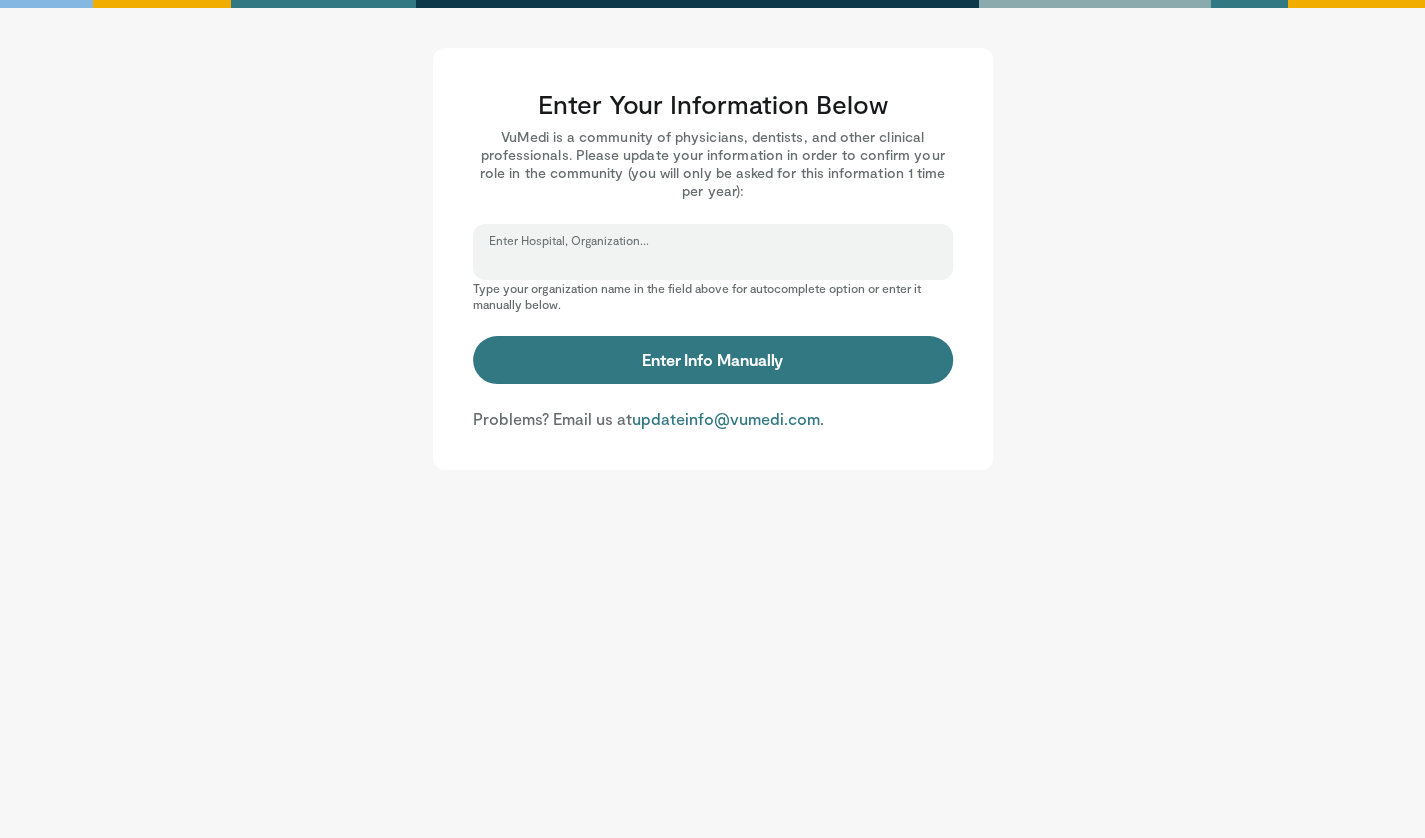 click on "Enter Hospital, Organization..." at bounding box center [713, 261] 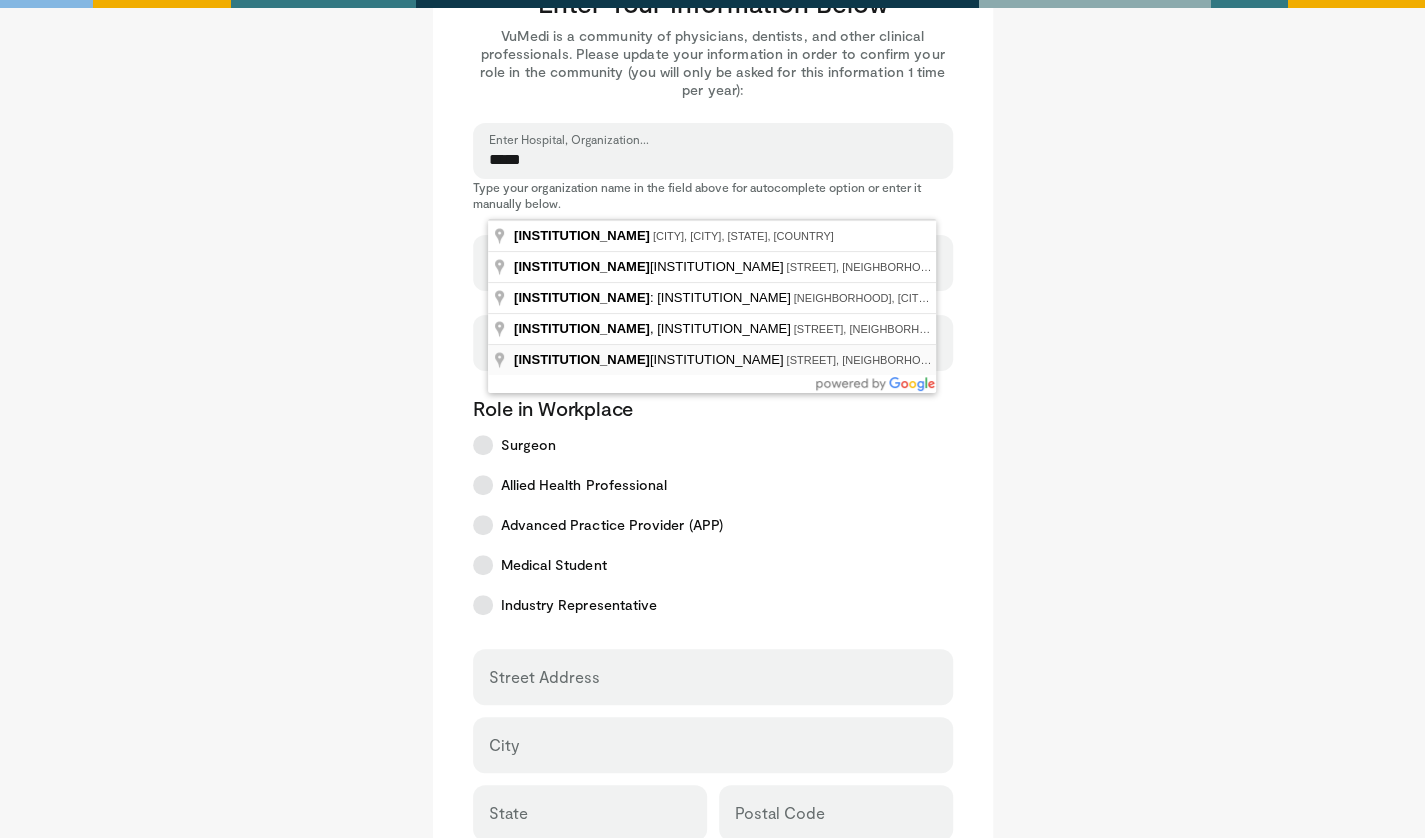 scroll, scrollTop: 100, scrollLeft: 0, axis: vertical 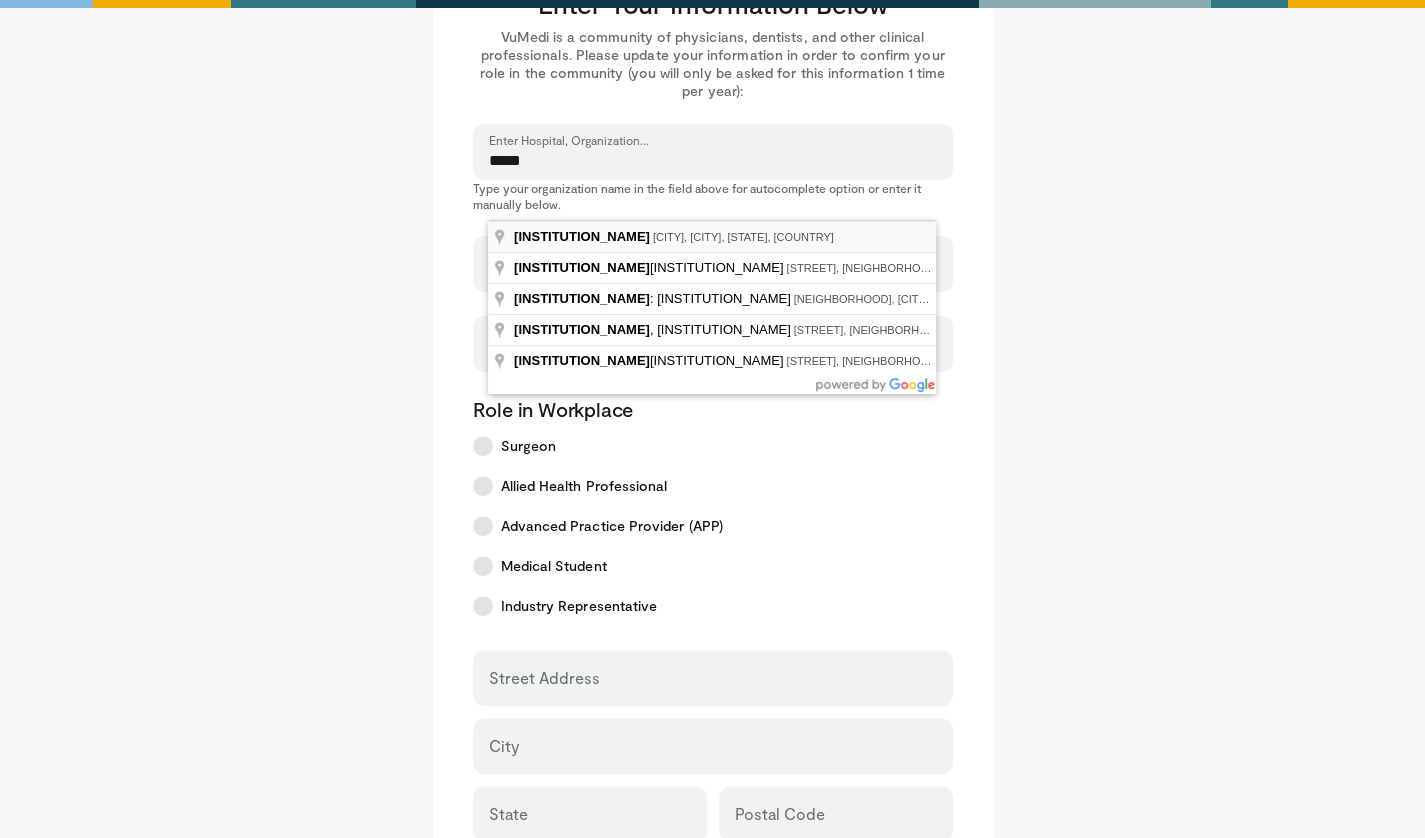 type on "**********" 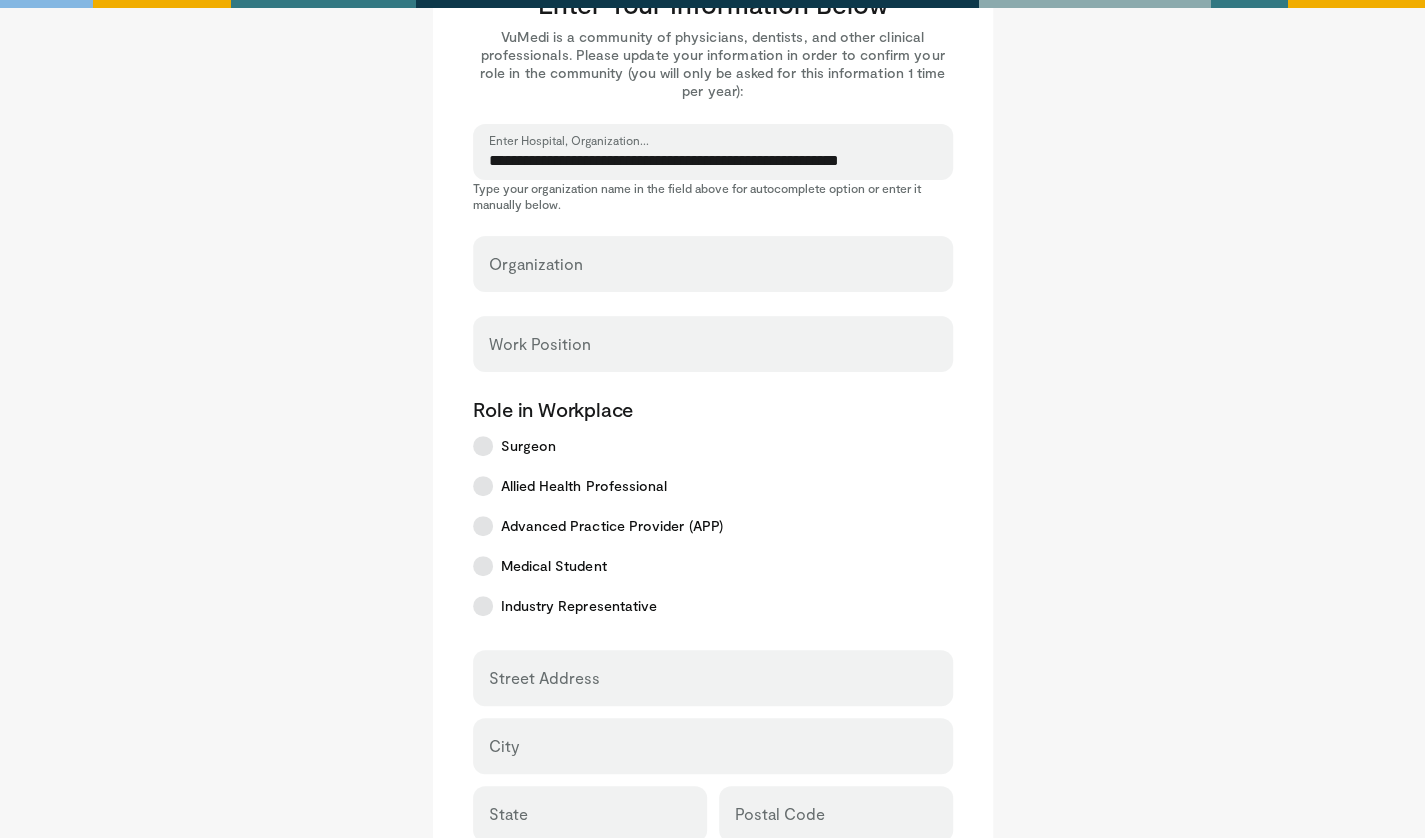 type on "**********" 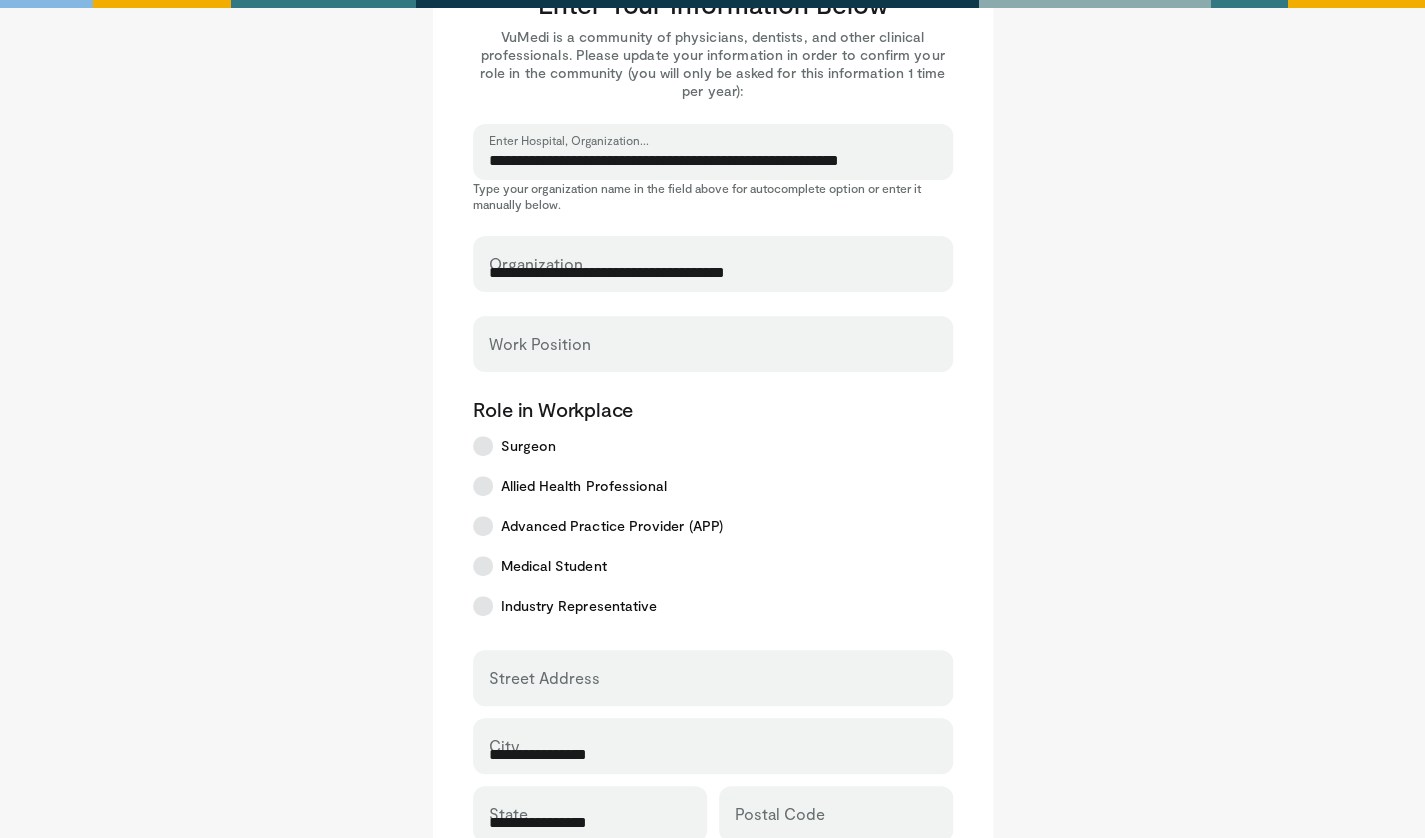 type on "*****" 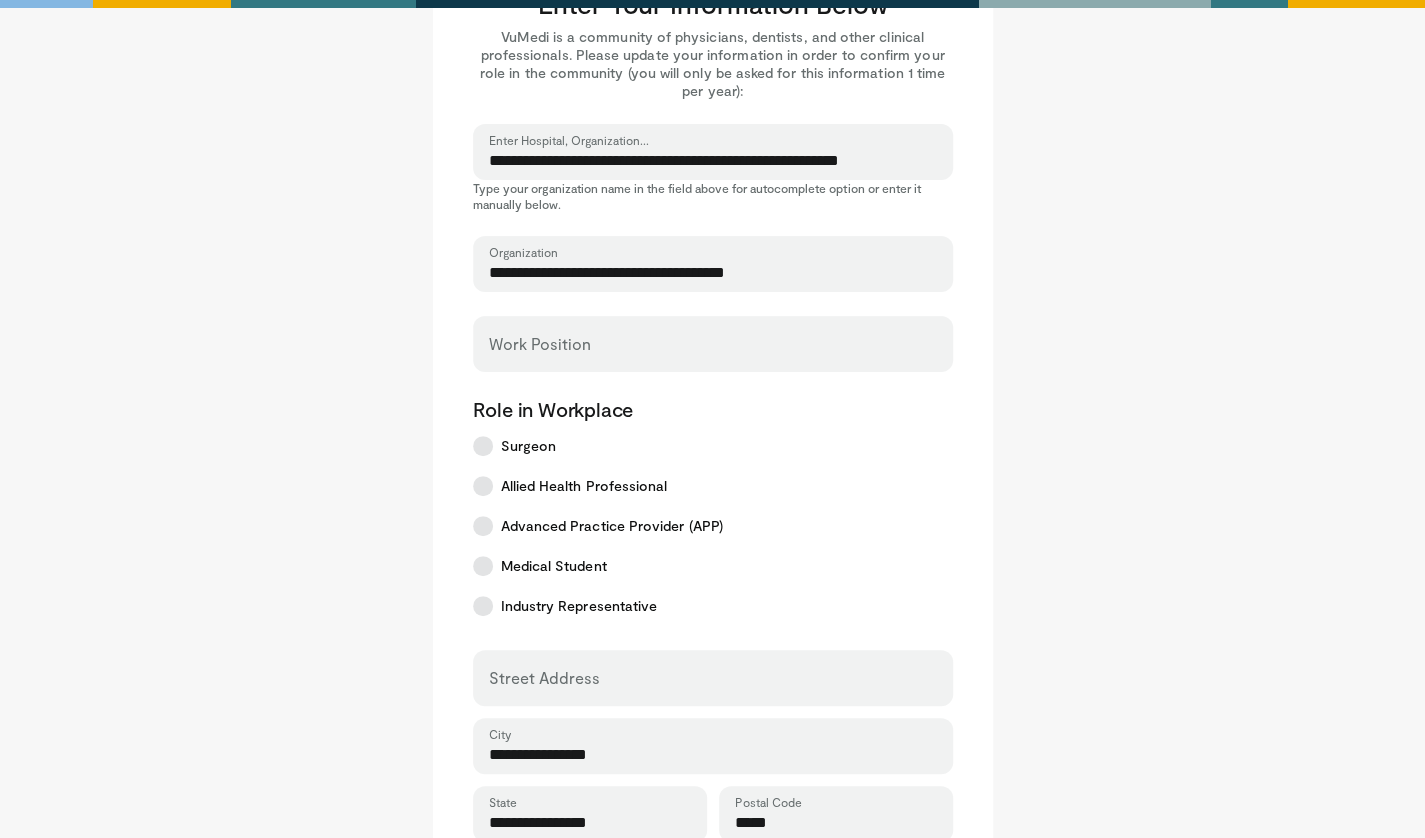 click on "Work Position" at bounding box center [713, 344] 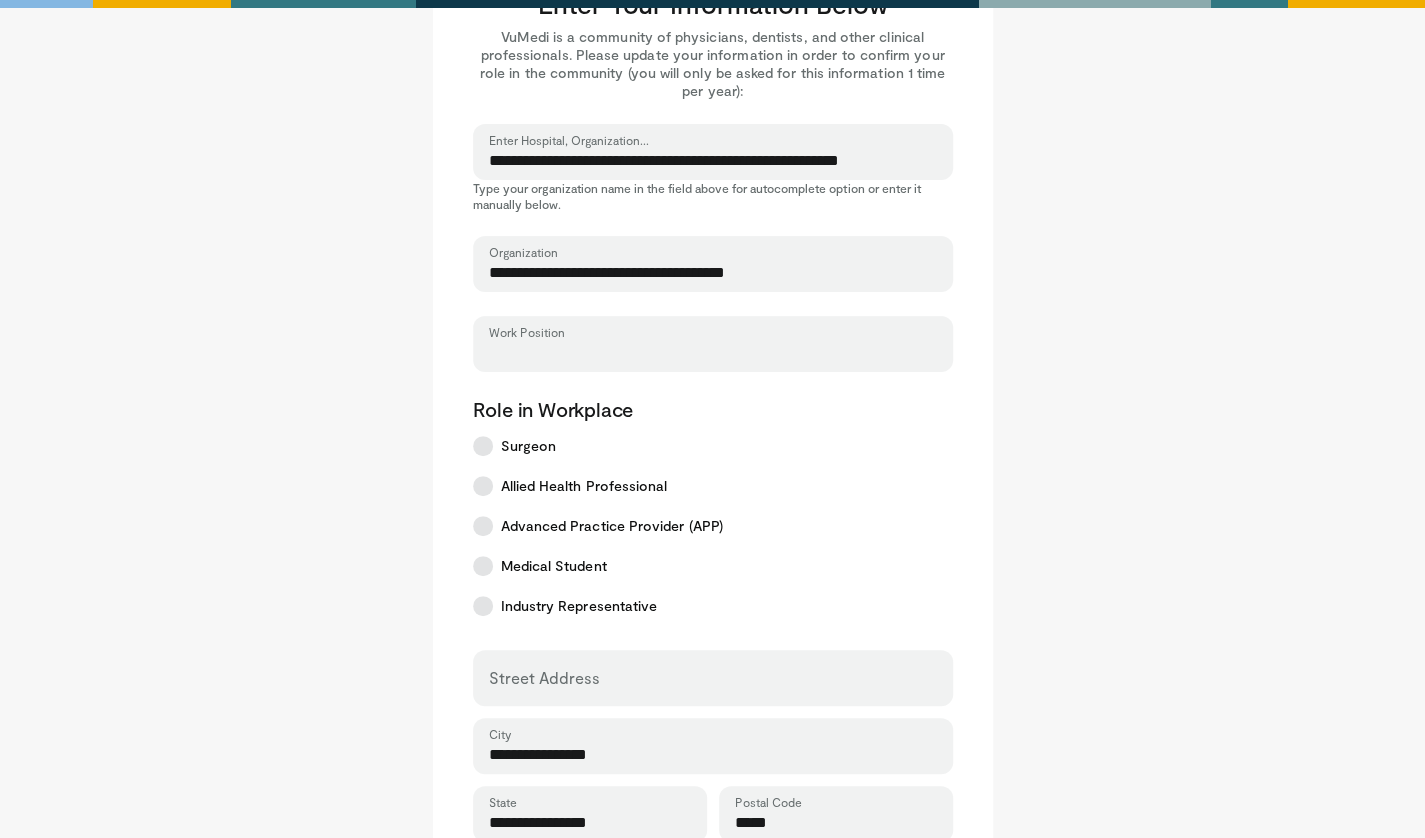 click on "Work Position" at bounding box center [713, 353] 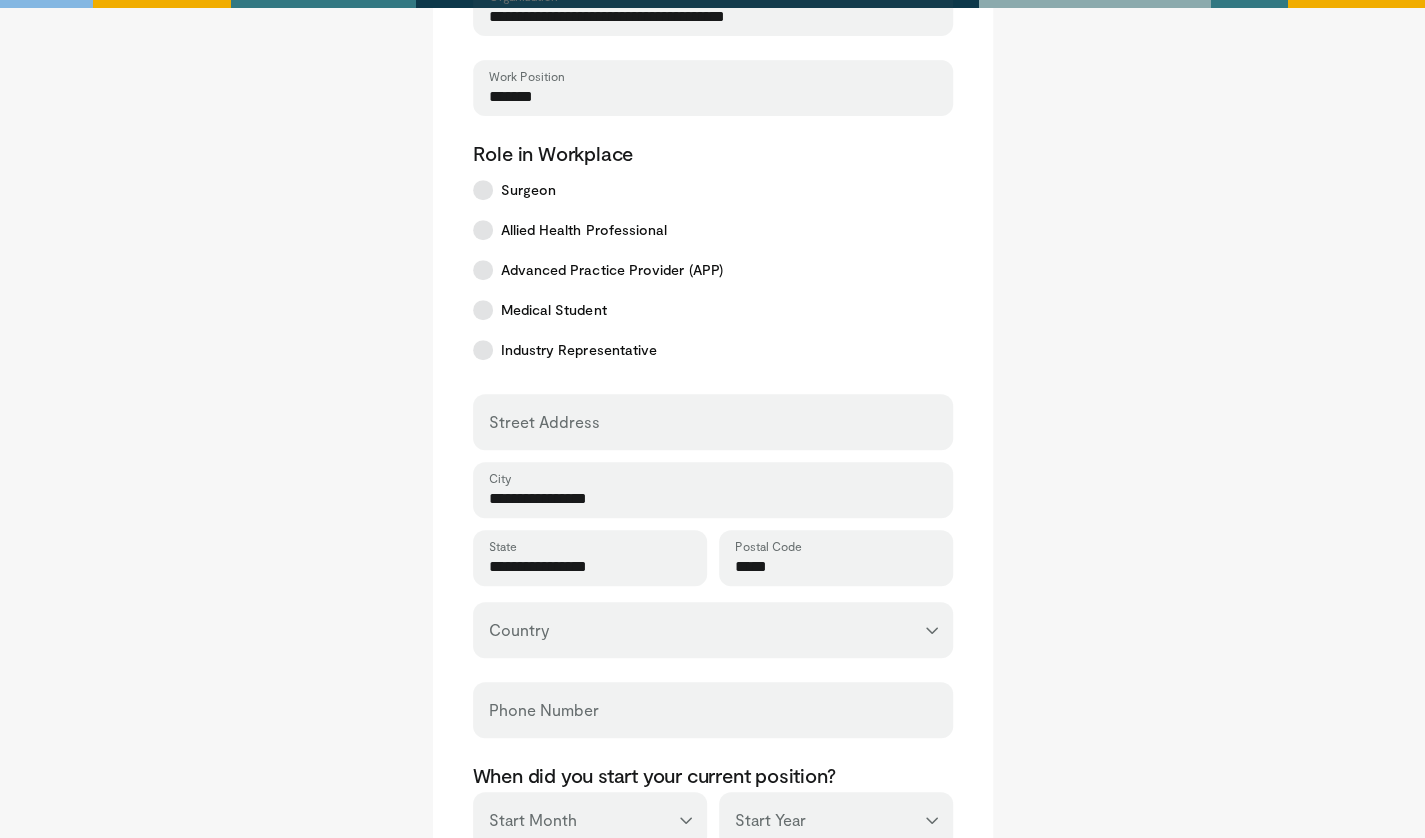 scroll, scrollTop: 500, scrollLeft: 0, axis: vertical 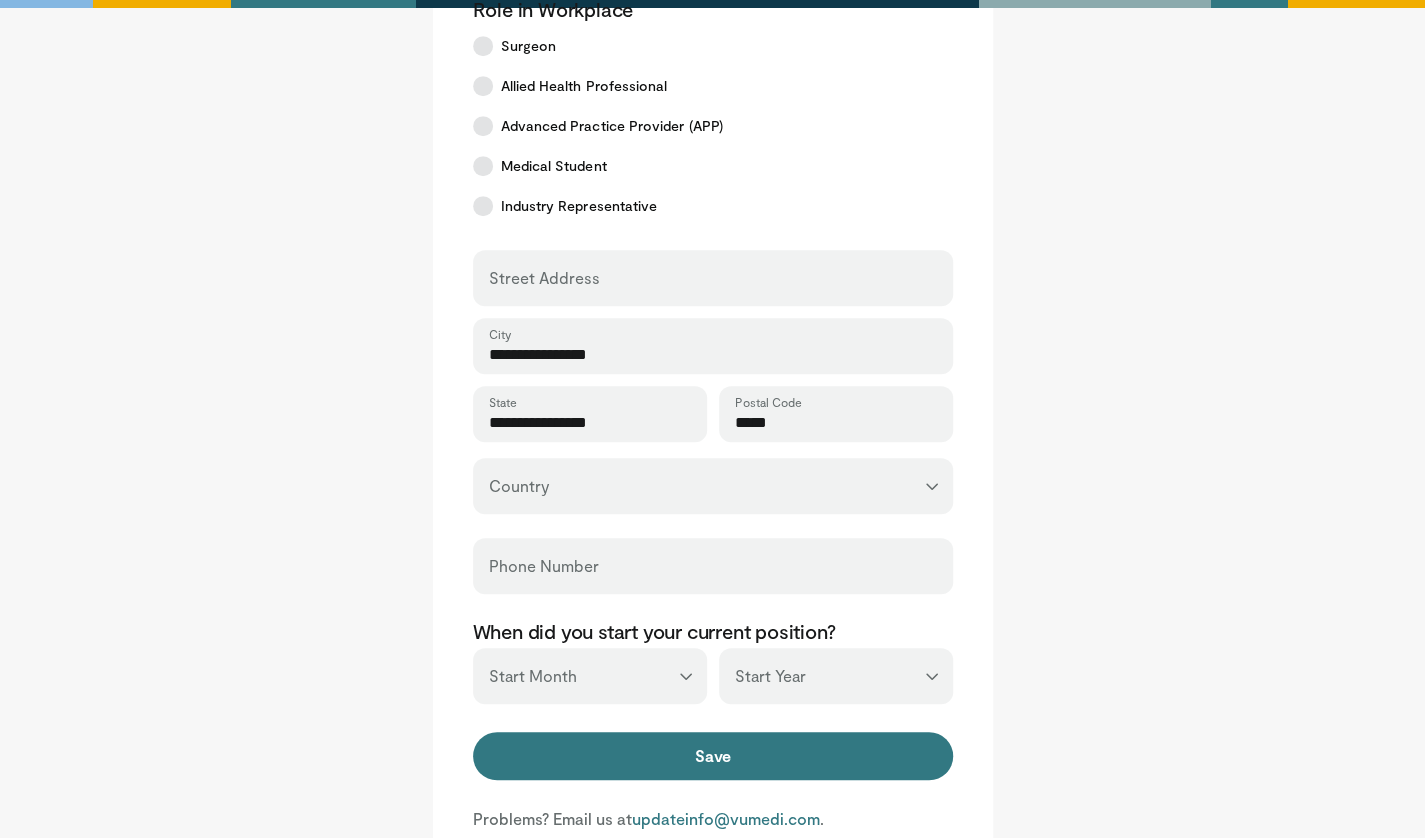 click on "Street Address" at bounding box center [713, 278] 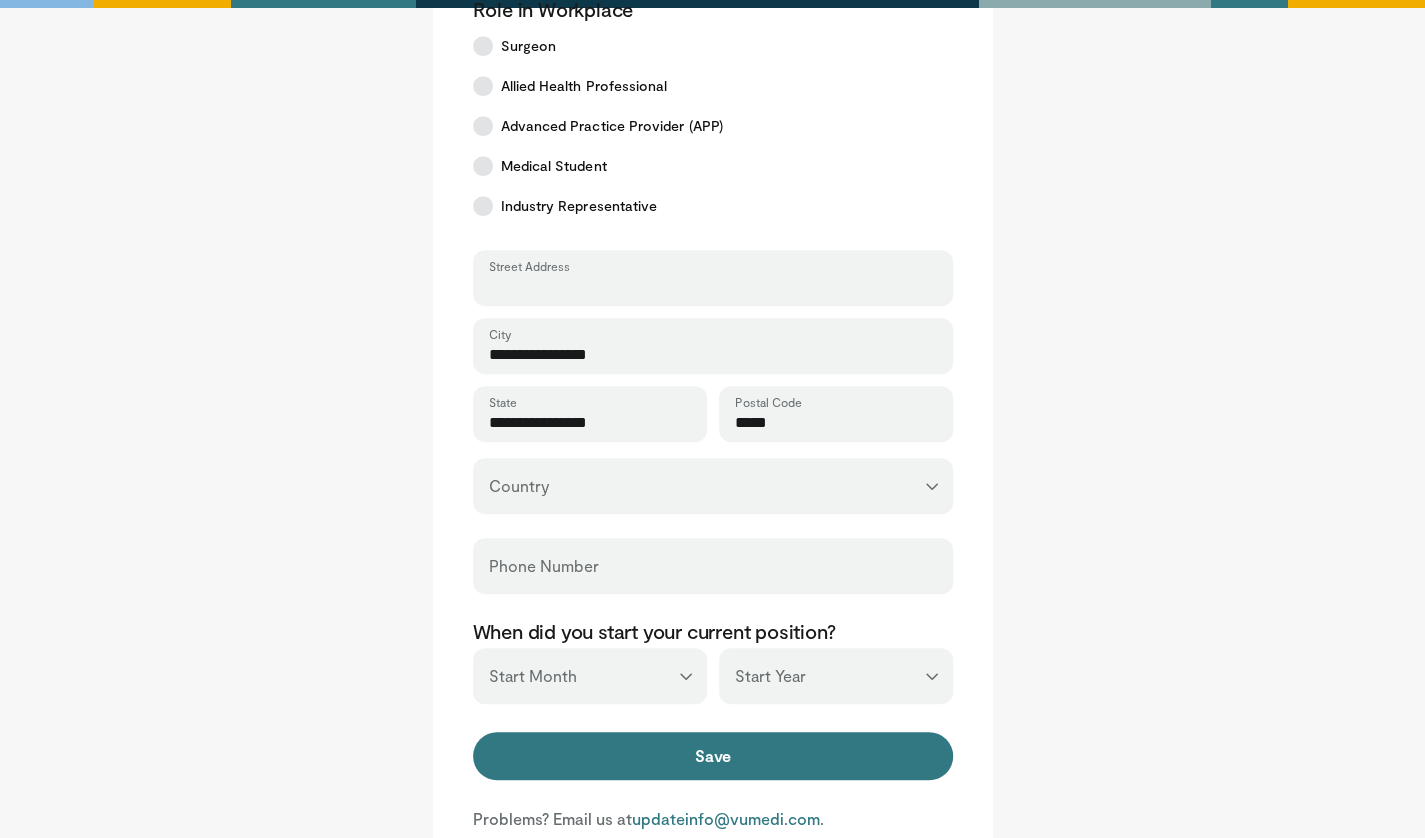 click on "Street Address" at bounding box center (713, 287) 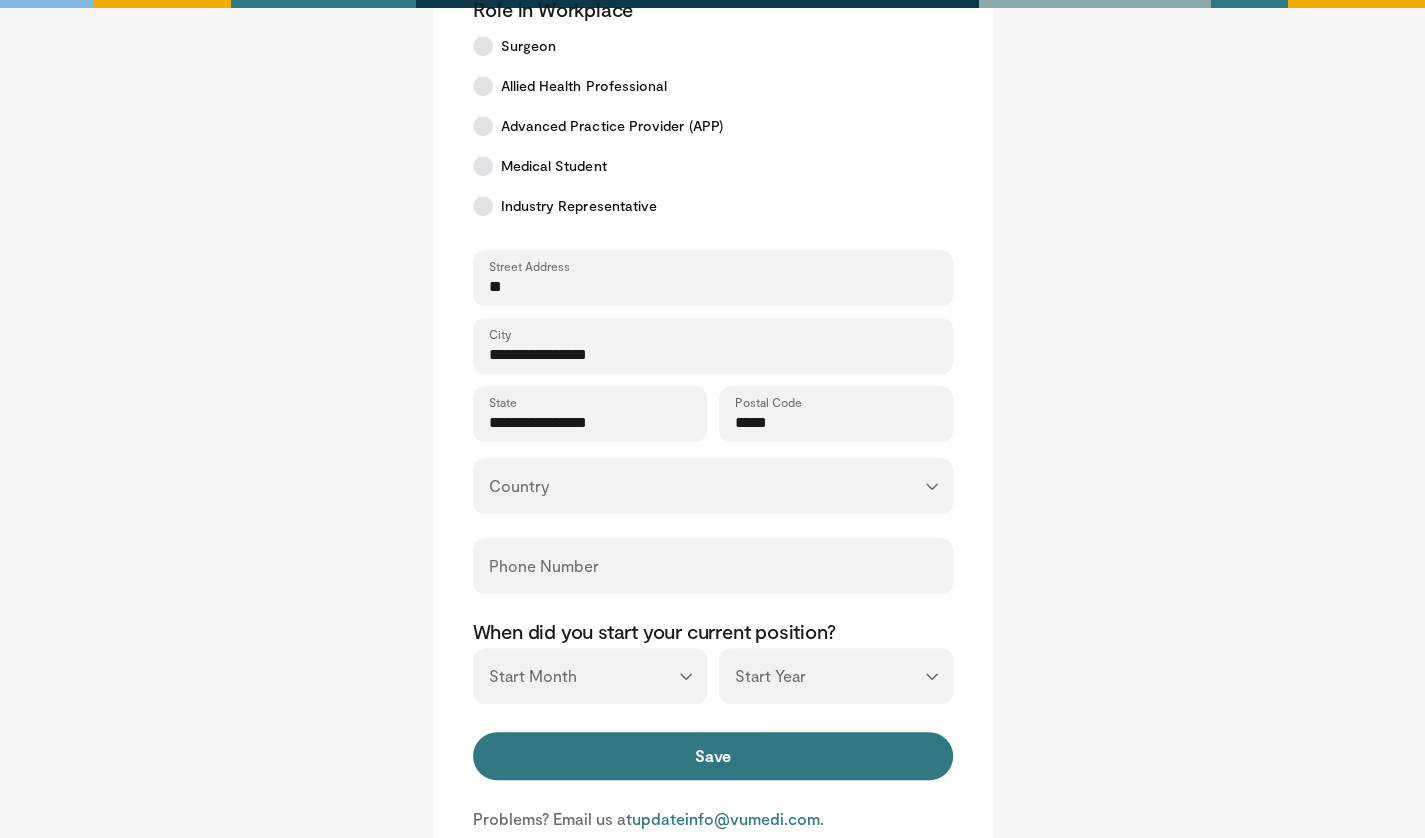 type on "*" 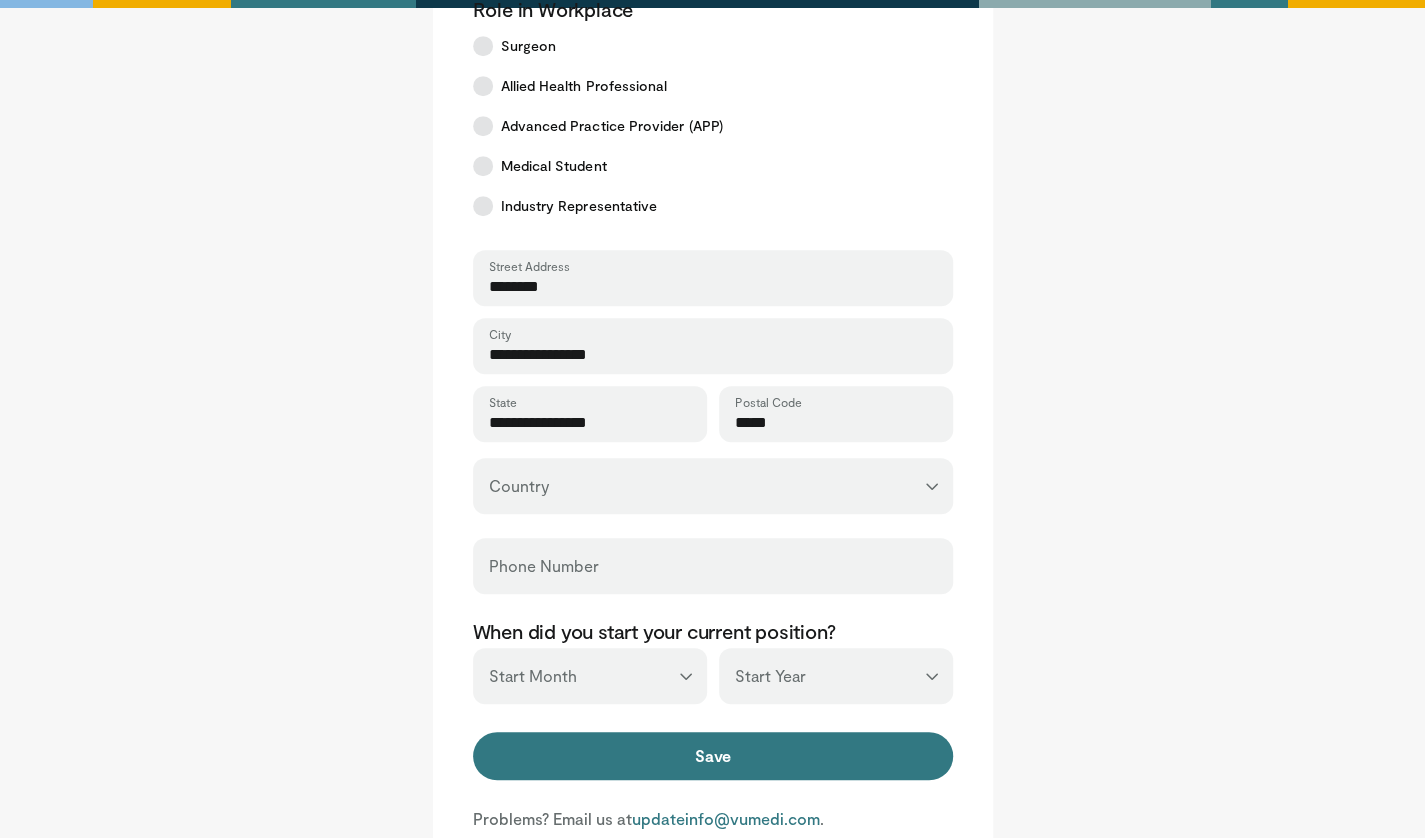 type on "*******" 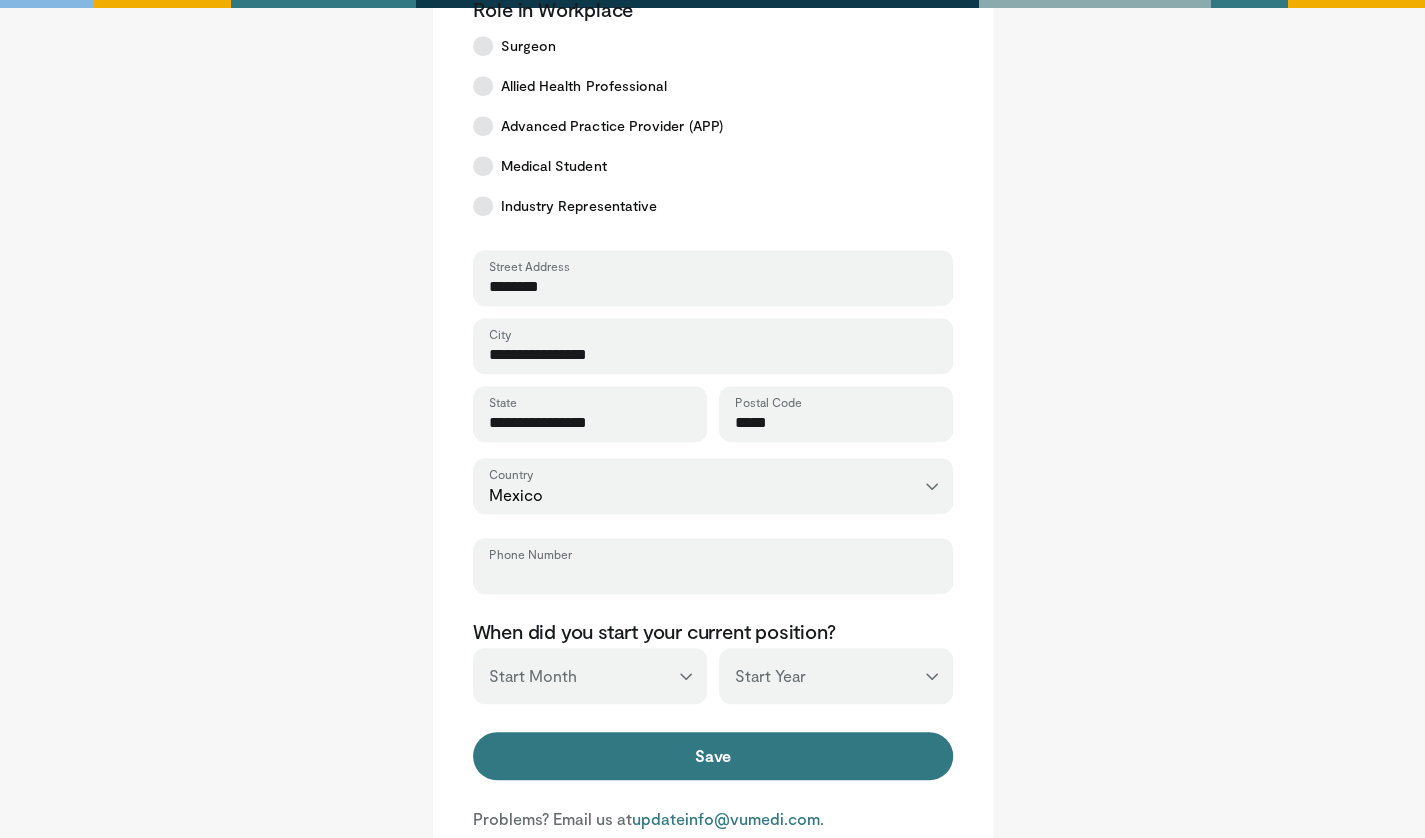 click on "Phone Number" at bounding box center [713, 575] 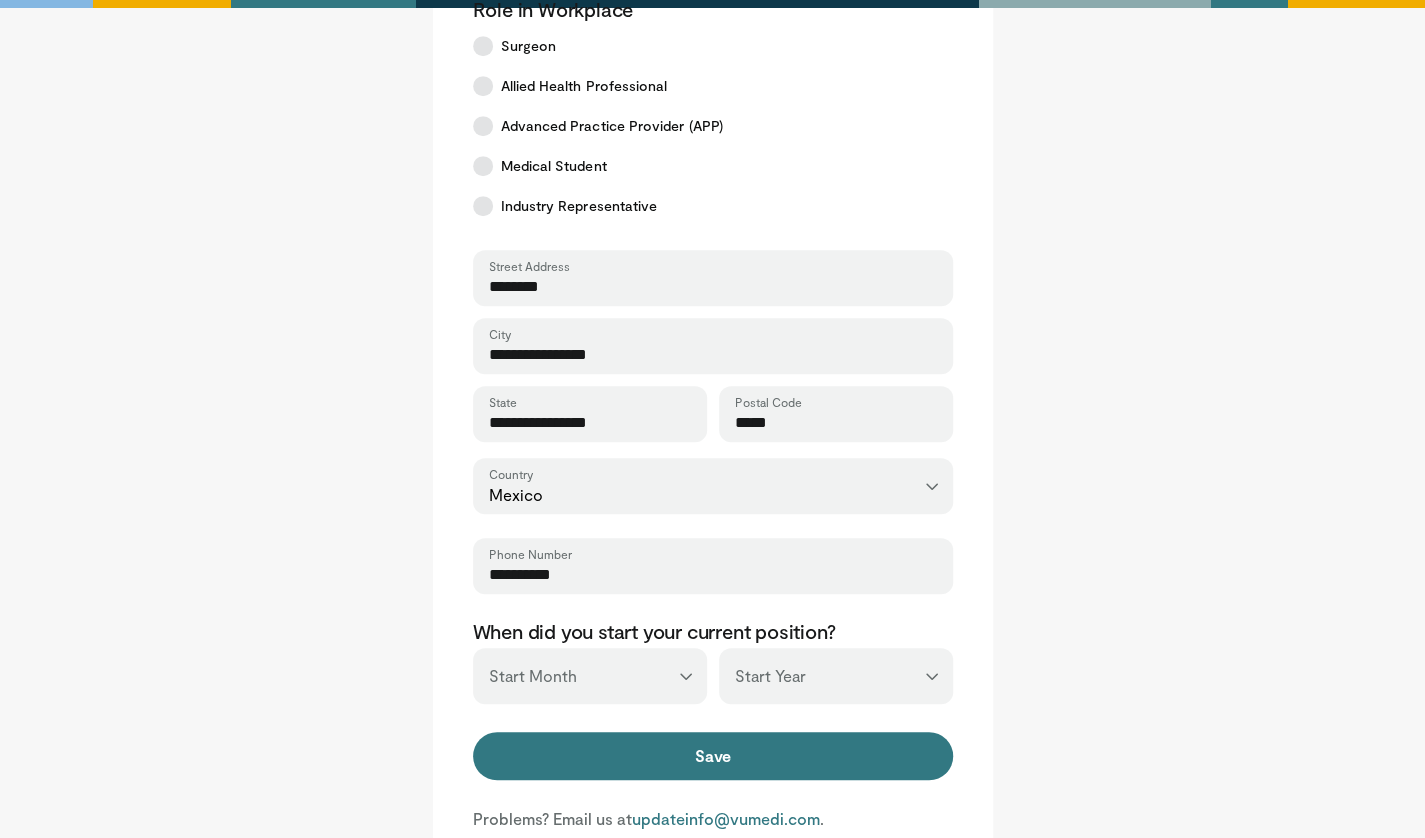 scroll, scrollTop: 568, scrollLeft: 0, axis: vertical 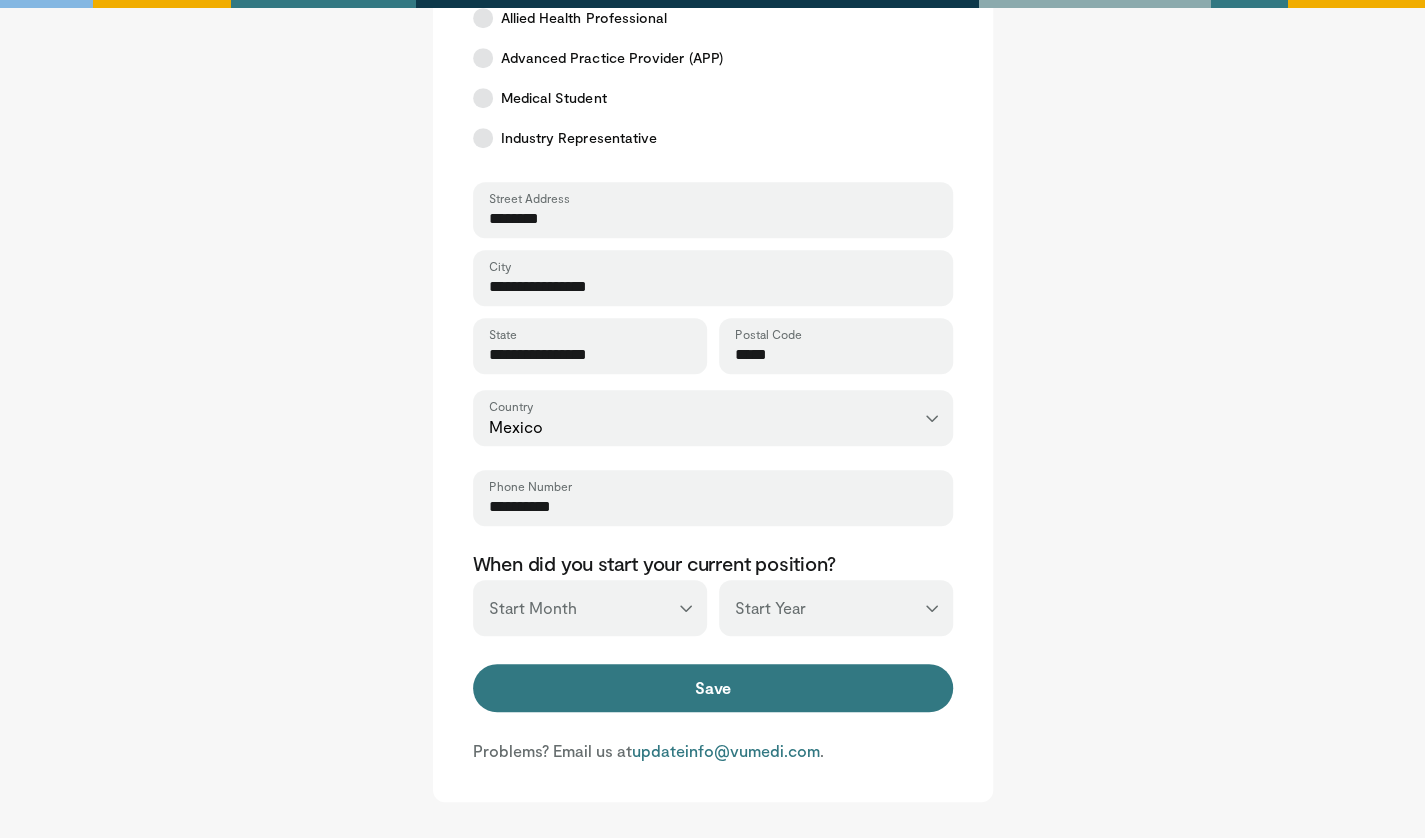 type on "**********" 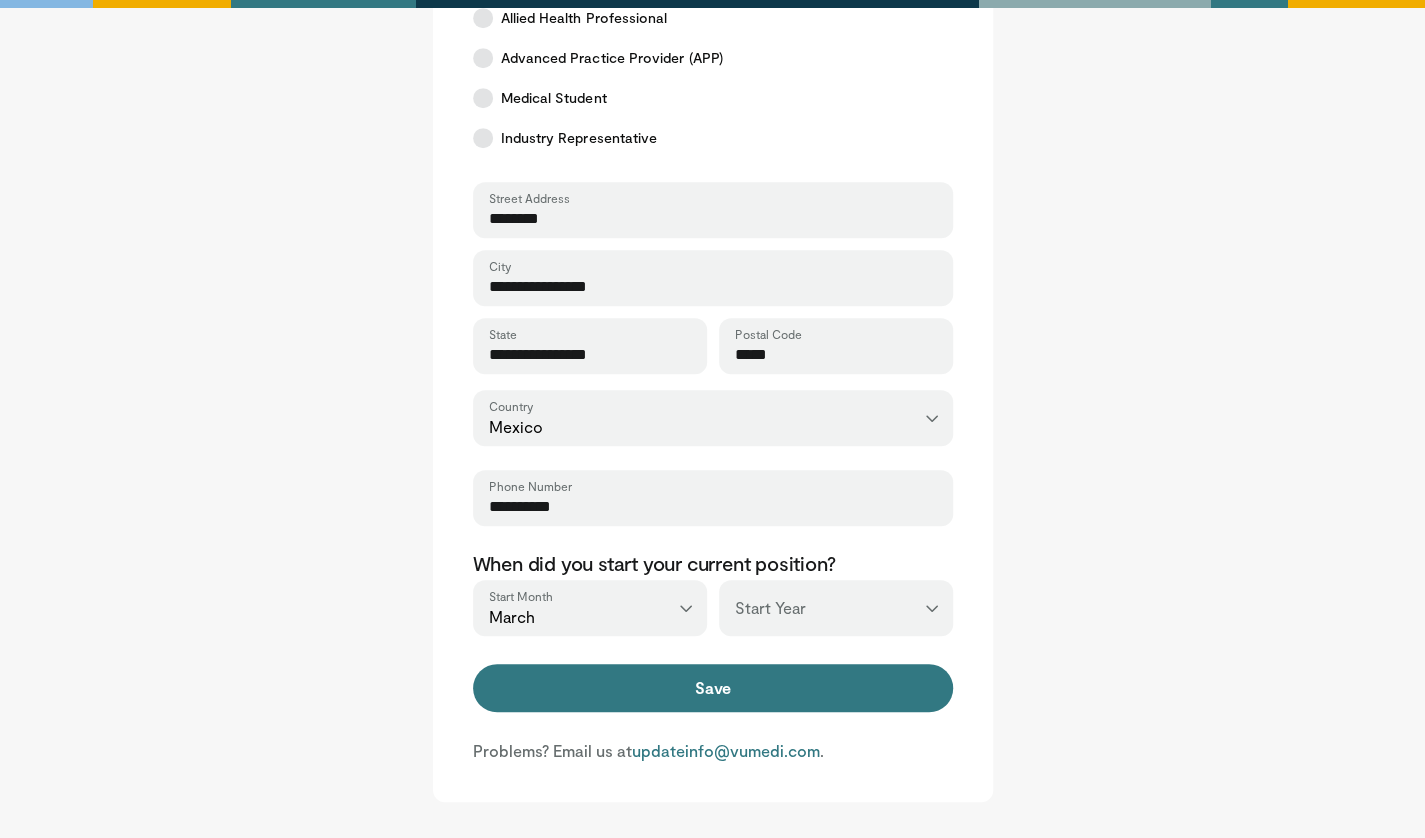 click on "***
****
****
****
****
****
****
****
****
****
****
****
****
****
****
****
****
****
****
****
****
****
****
****
****
****
****
****
****
**** **** **** **** ****" at bounding box center (836, 608) 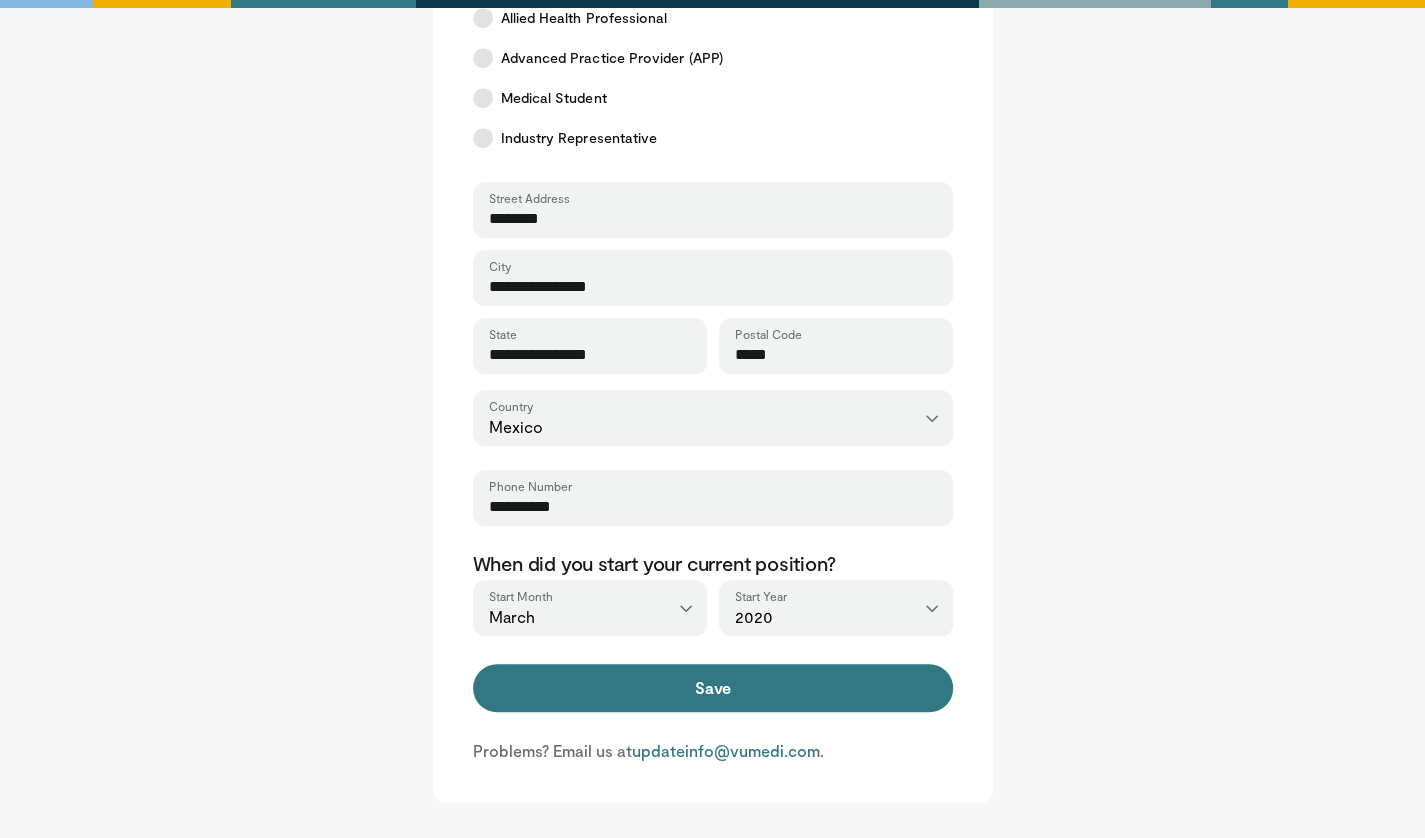 click on "***
****
****
****
****
****
****
****
****
****
****
****
****
****
****
****
****
****
****
****
****
****
****
****
****
****
****
****
****
**** **** **** **** ****" at bounding box center [836, 608] 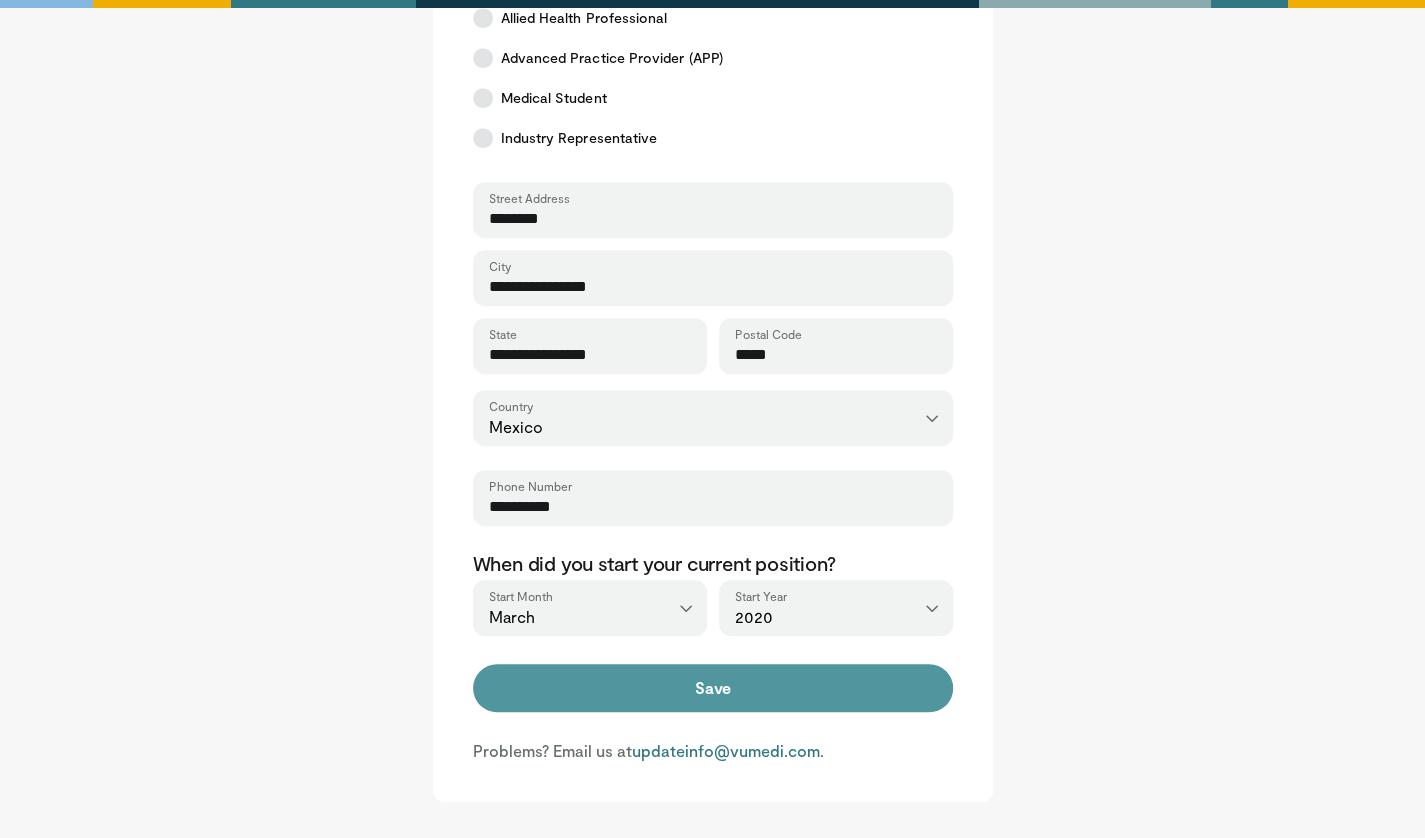 click on "Save" at bounding box center (713, 688) 